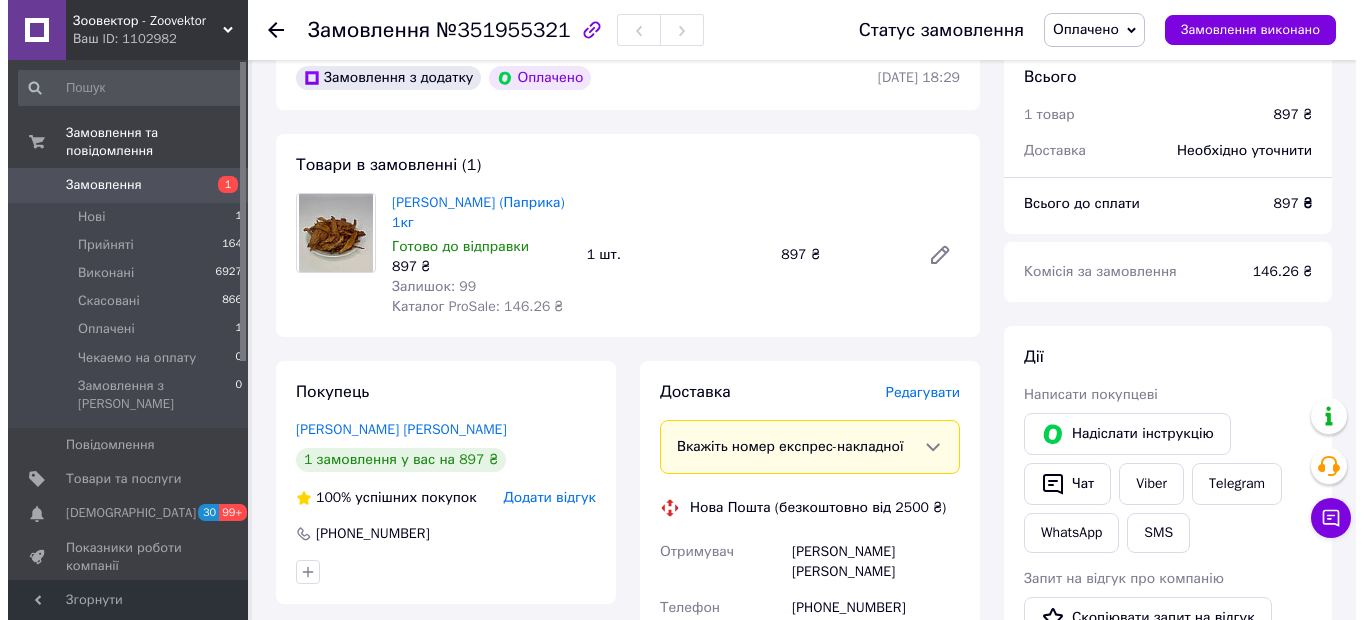 scroll, scrollTop: 300, scrollLeft: 0, axis: vertical 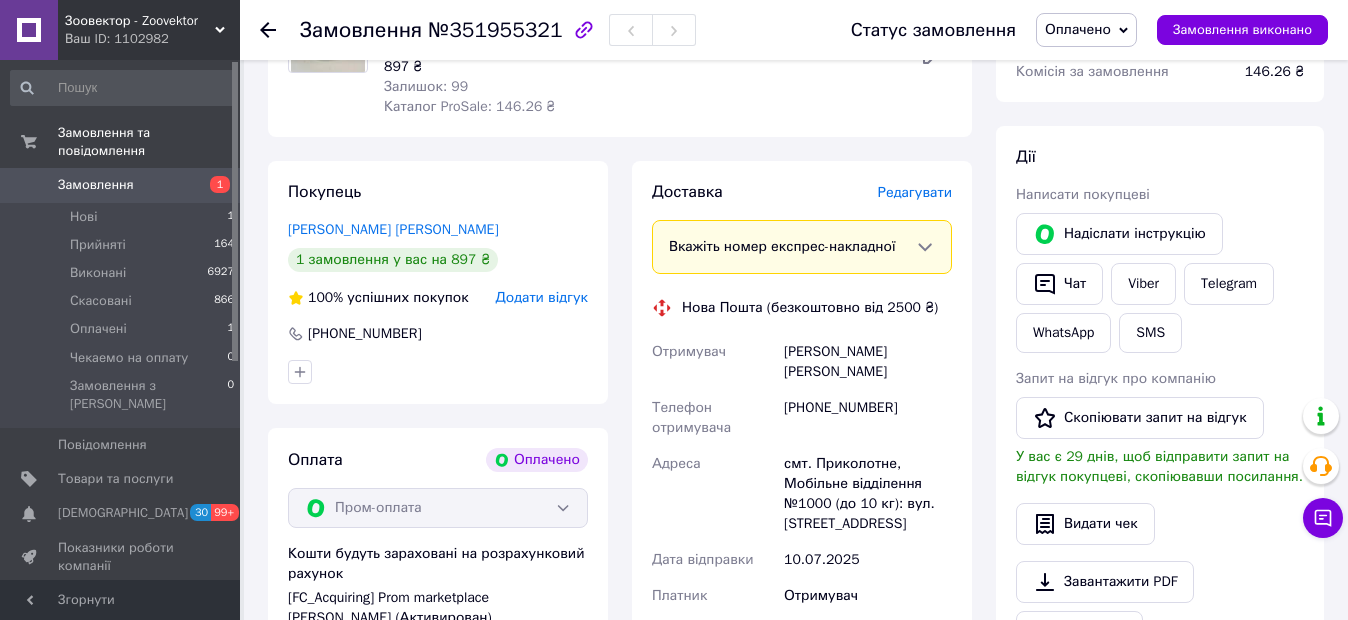 click on "Редагувати" at bounding box center (915, 192) 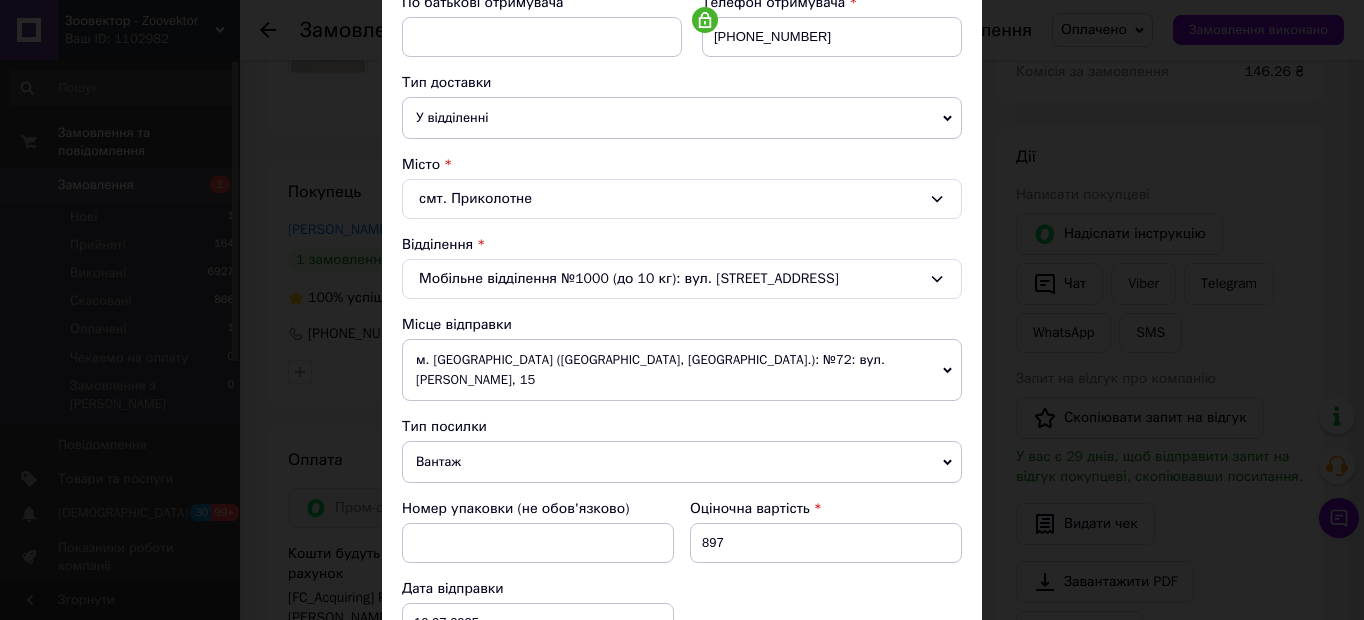 scroll, scrollTop: 500, scrollLeft: 0, axis: vertical 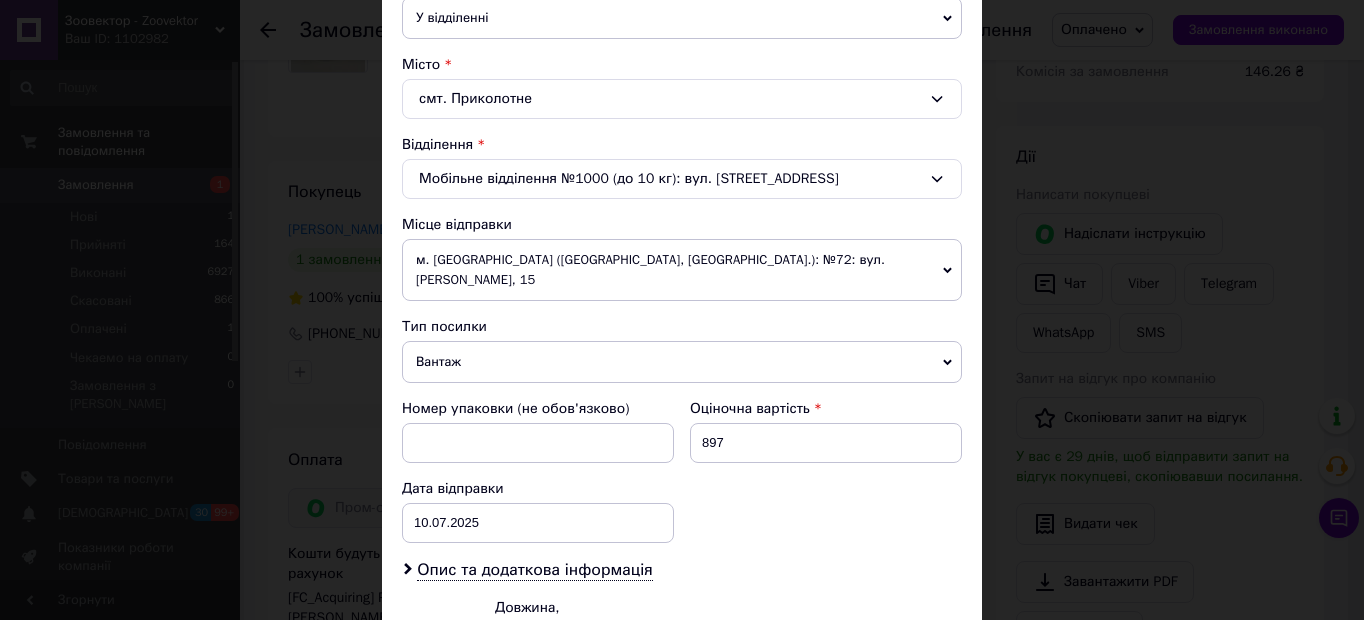 click on "м. Запоріжжя (Запорізька обл., Запорізький р-н.): №72: вул. Абрагама Коопа, 15" at bounding box center (682, 270) 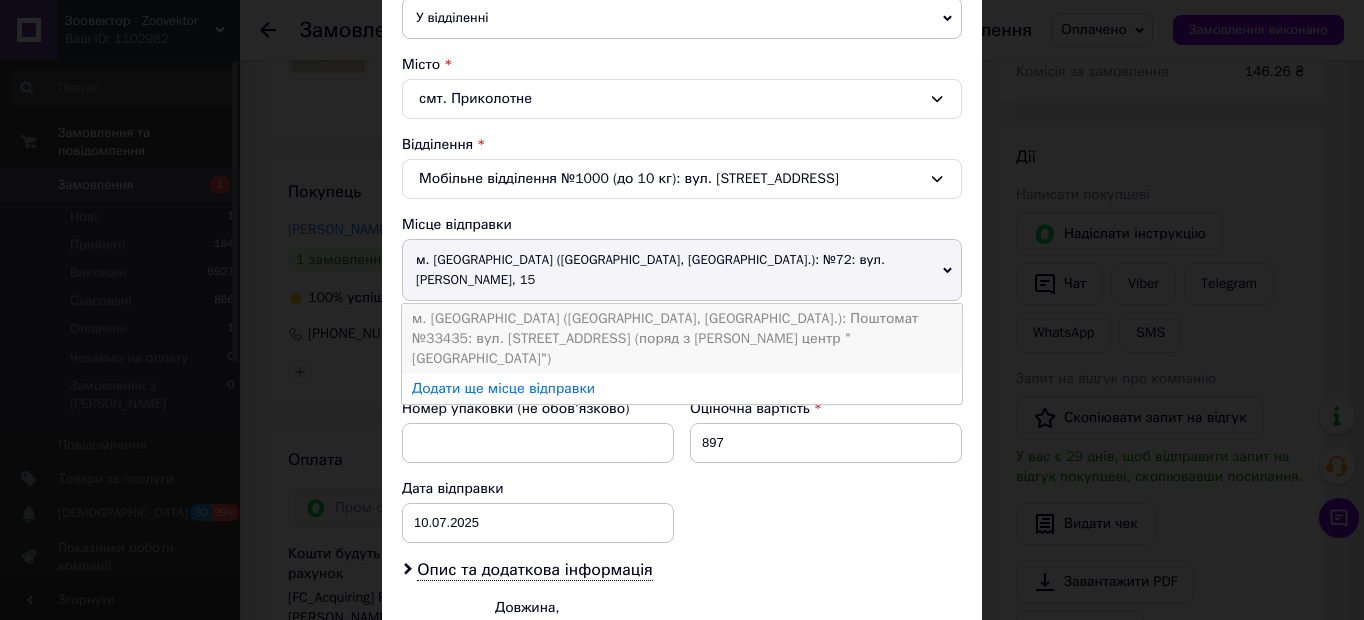 click on "м. Запоріжжя (Запорізька обл., Запорізький р-н.): Поштомат №33435: вул. Хортицька, 8 (поряд з садовий центр "Сакура")" at bounding box center [682, 339] 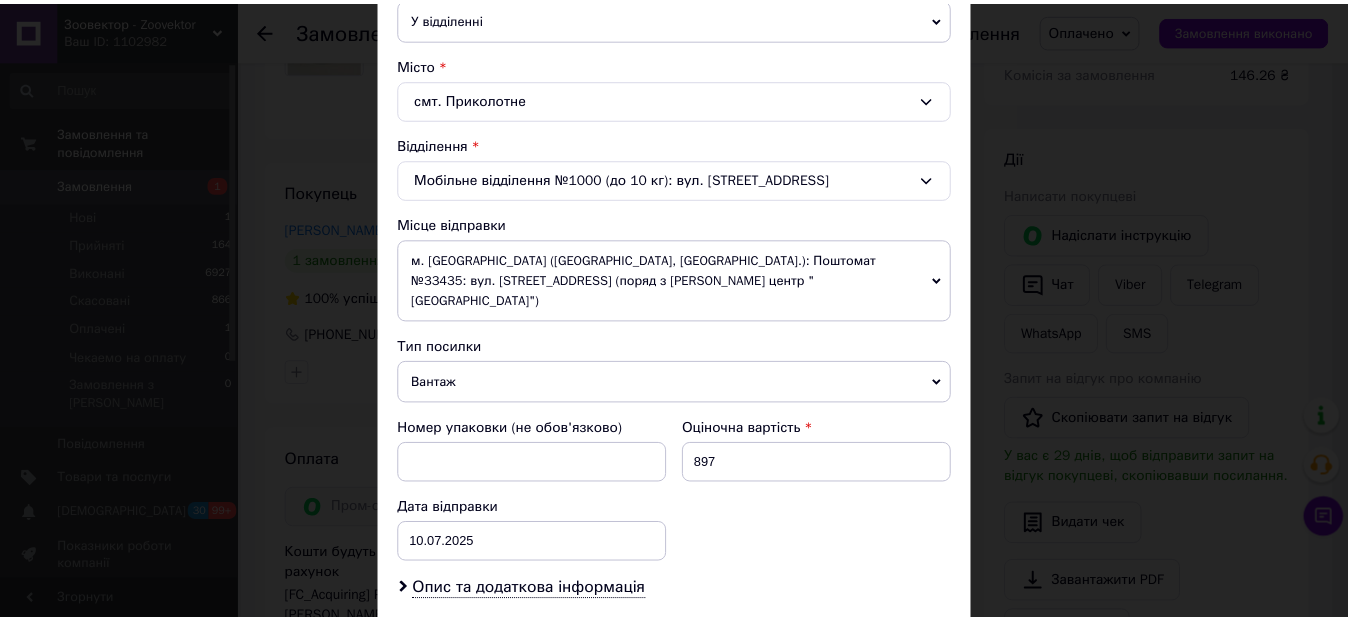 scroll, scrollTop: 728, scrollLeft: 0, axis: vertical 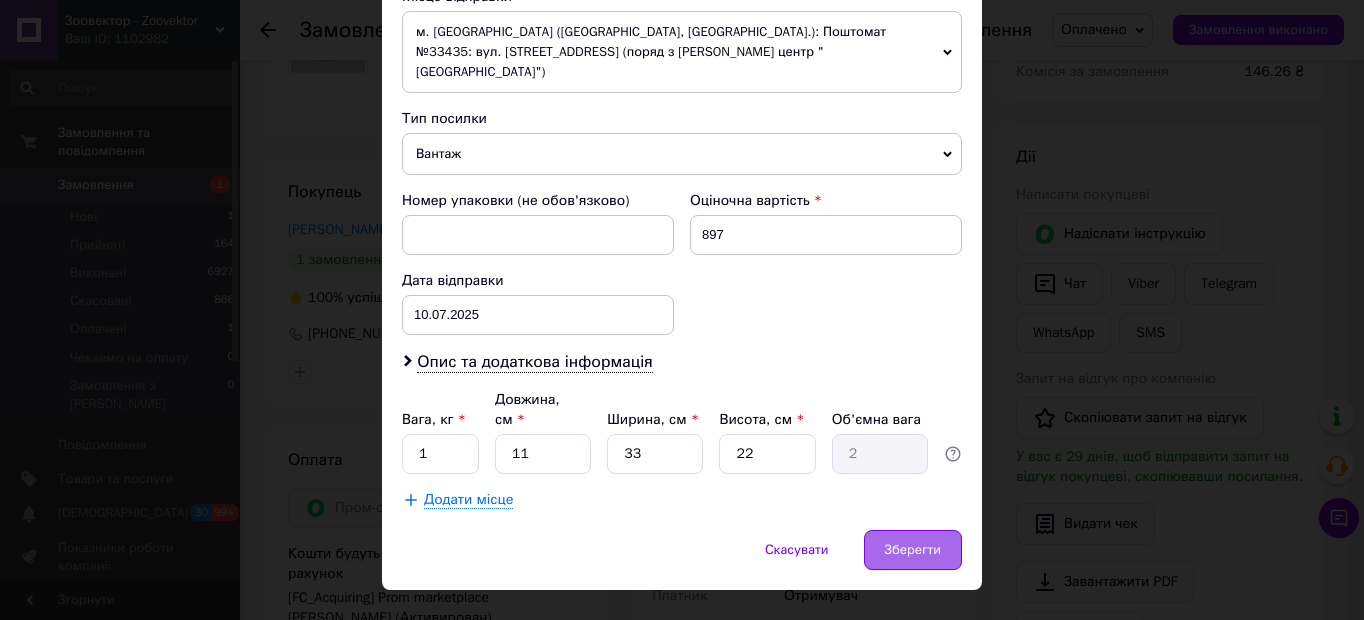 click on "Зберегти" at bounding box center (913, 550) 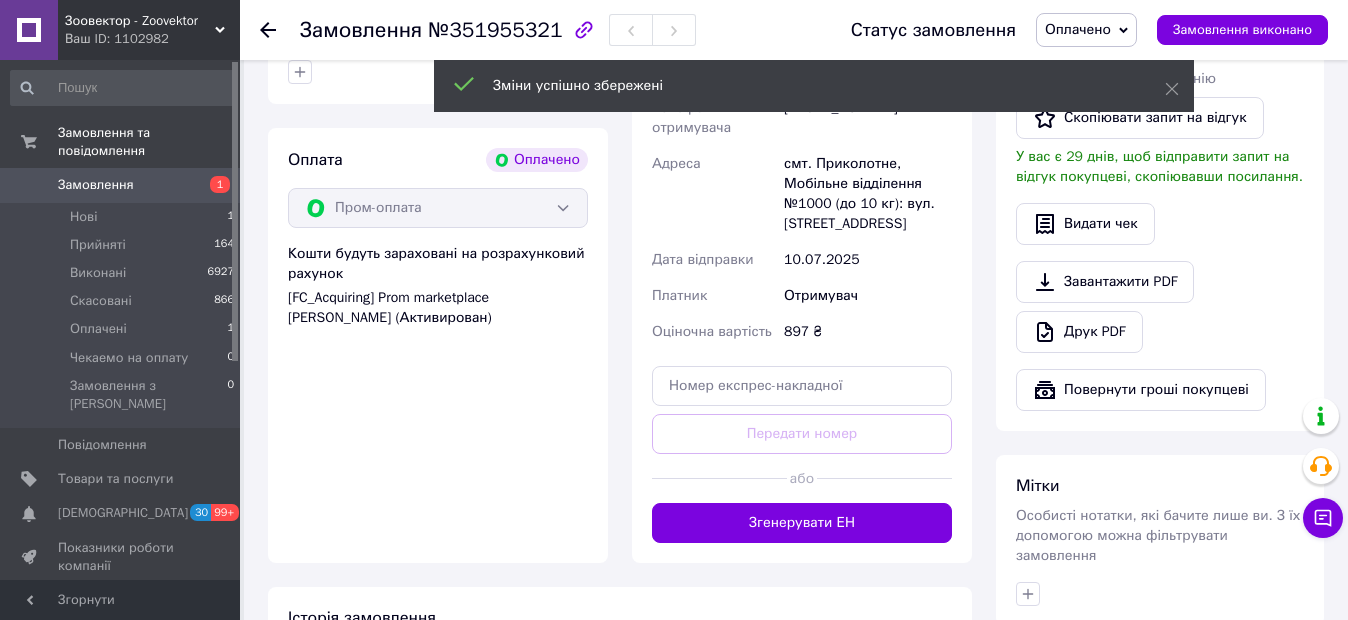 scroll, scrollTop: 800, scrollLeft: 0, axis: vertical 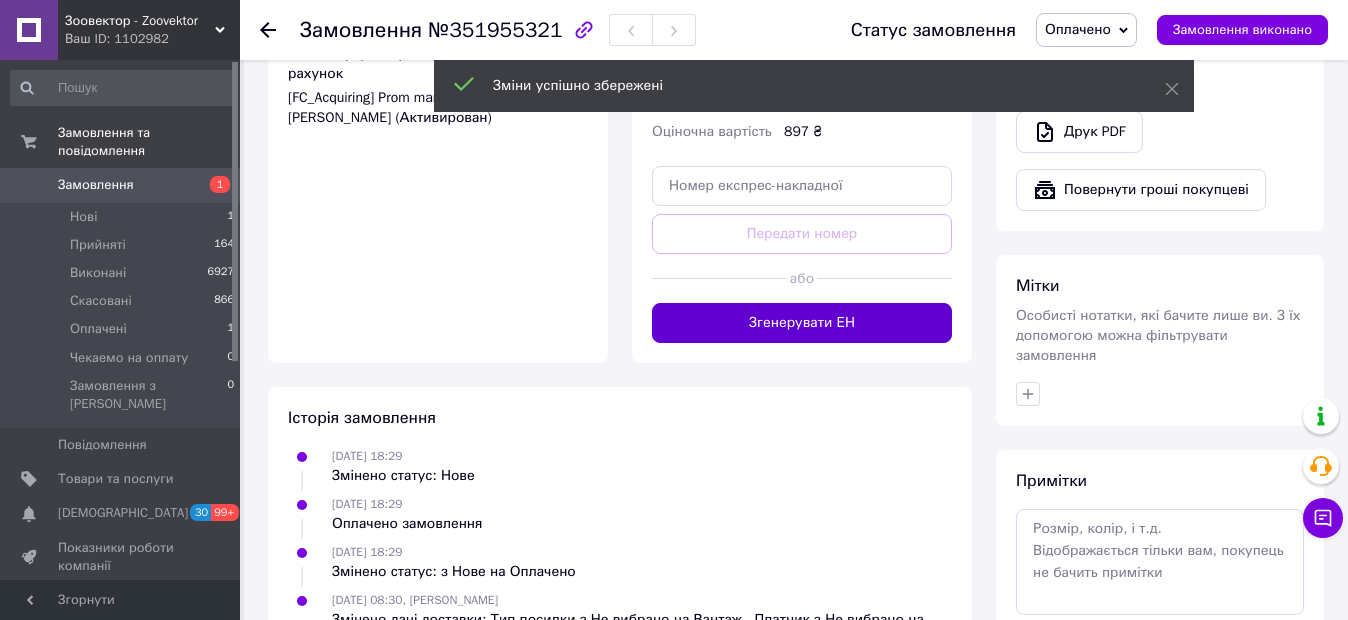click on "Згенерувати ЕН" at bounding box center (802, 323) 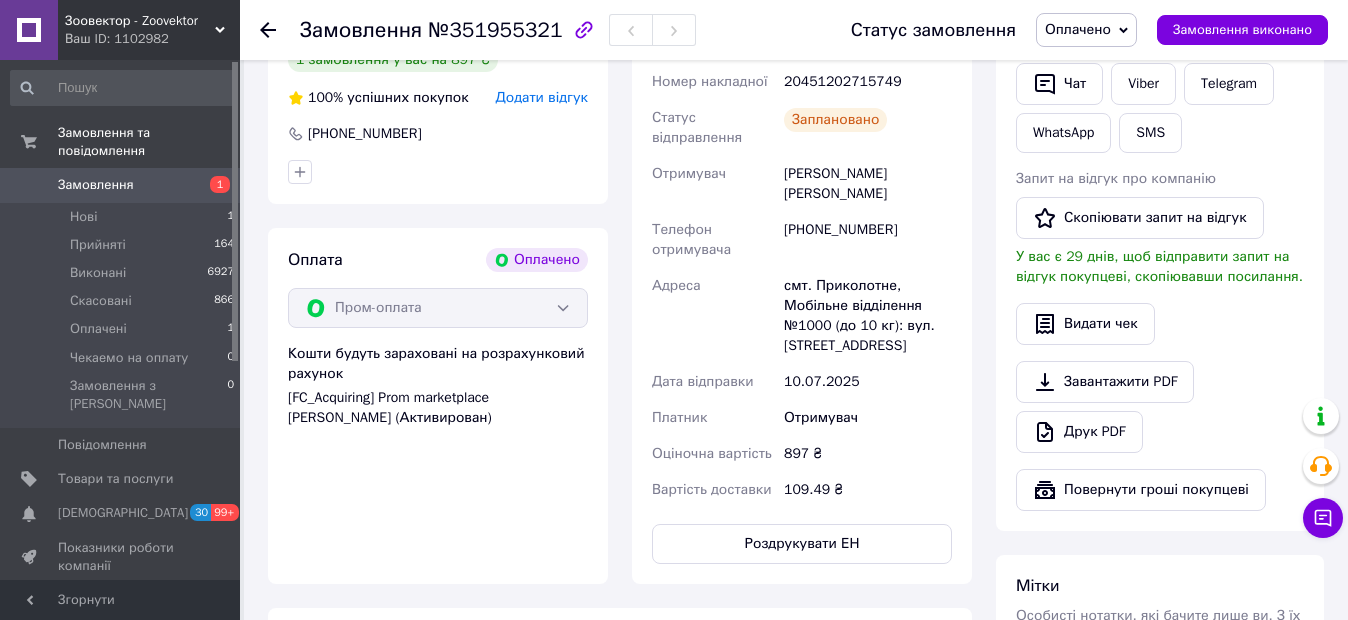 scroll, scrollTop: 400, scrollLeft: 0, axis: vertical 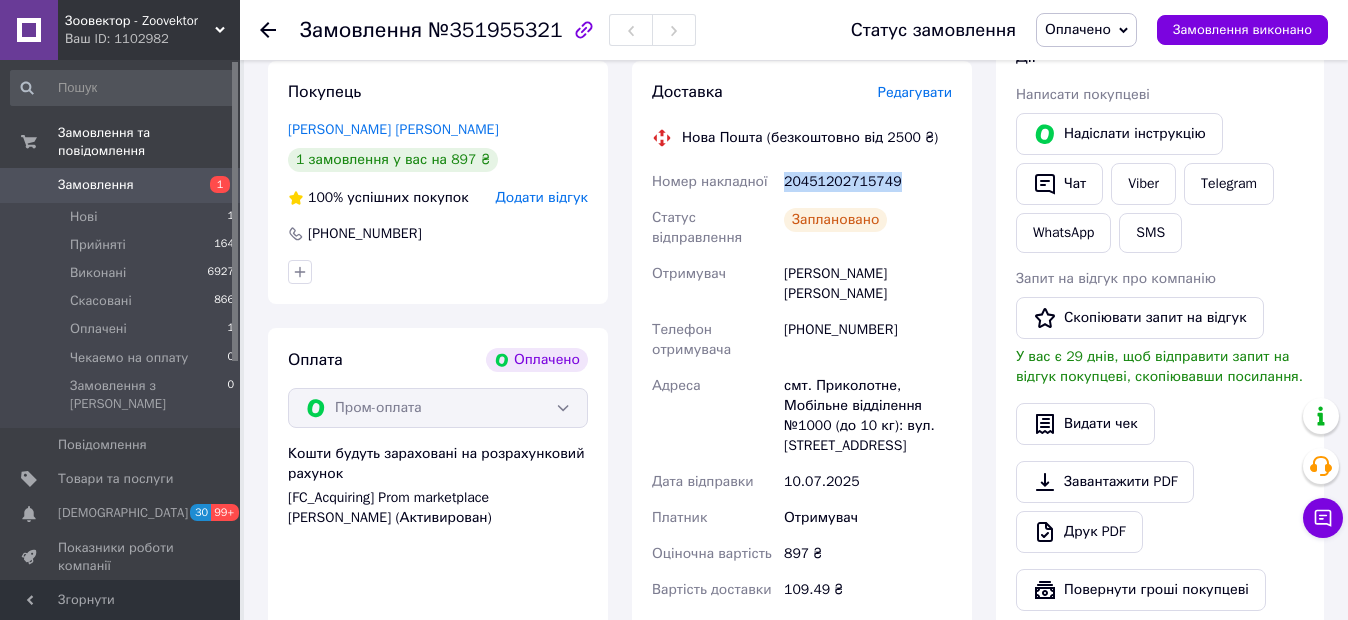 drag, startPoint x: 857, startPoint y: 172, endPoint x: 779, endPoint y: 177, distance: 78.160095 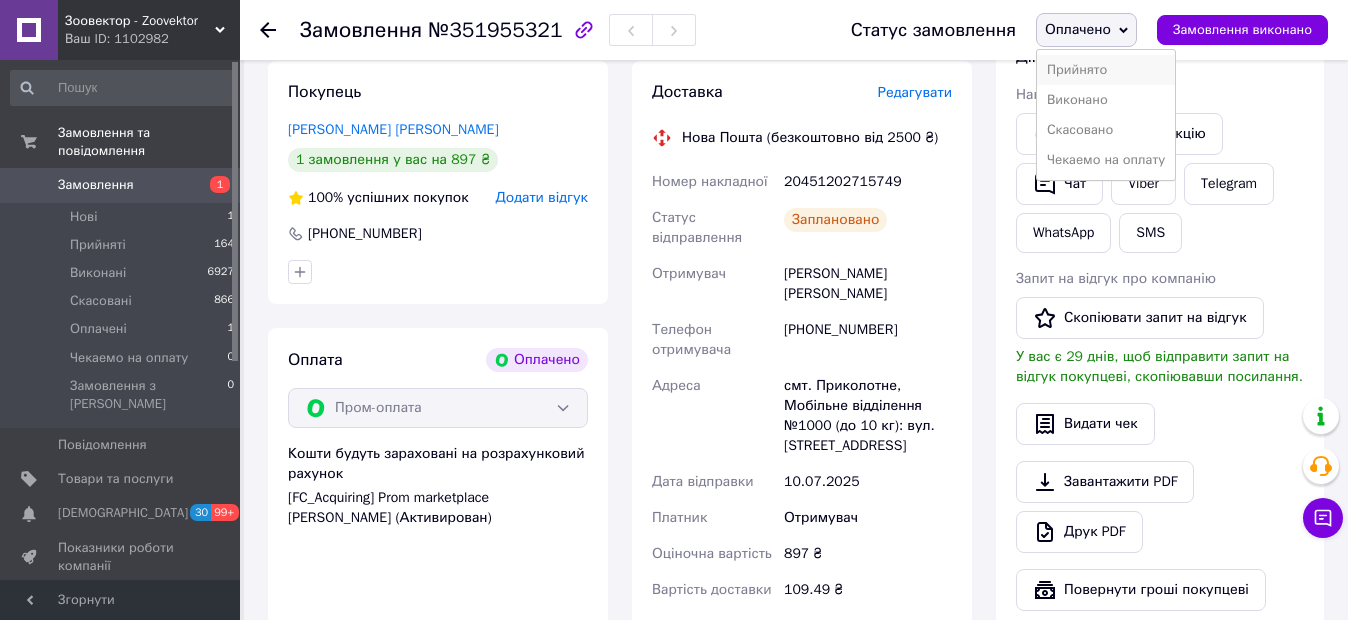 click on "Прийнято" at bounding box center [1106, 70] 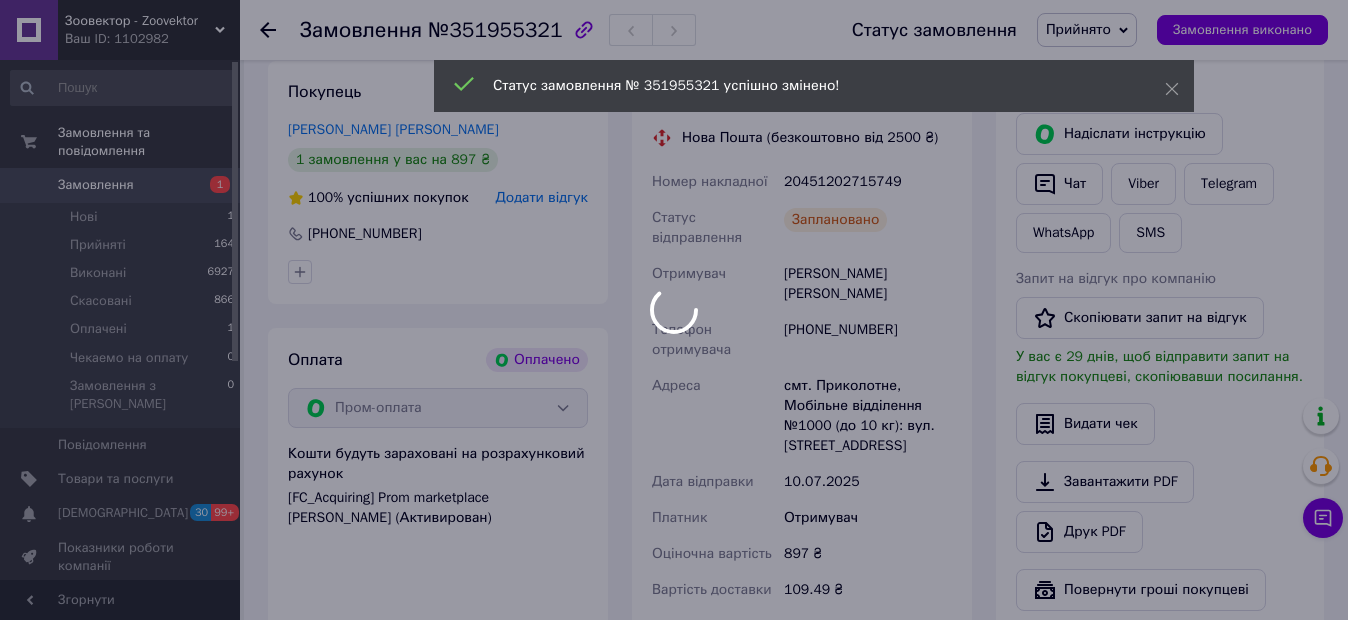 scroll, scrollTop: 700, scrollLeft: 0, axis: vertical 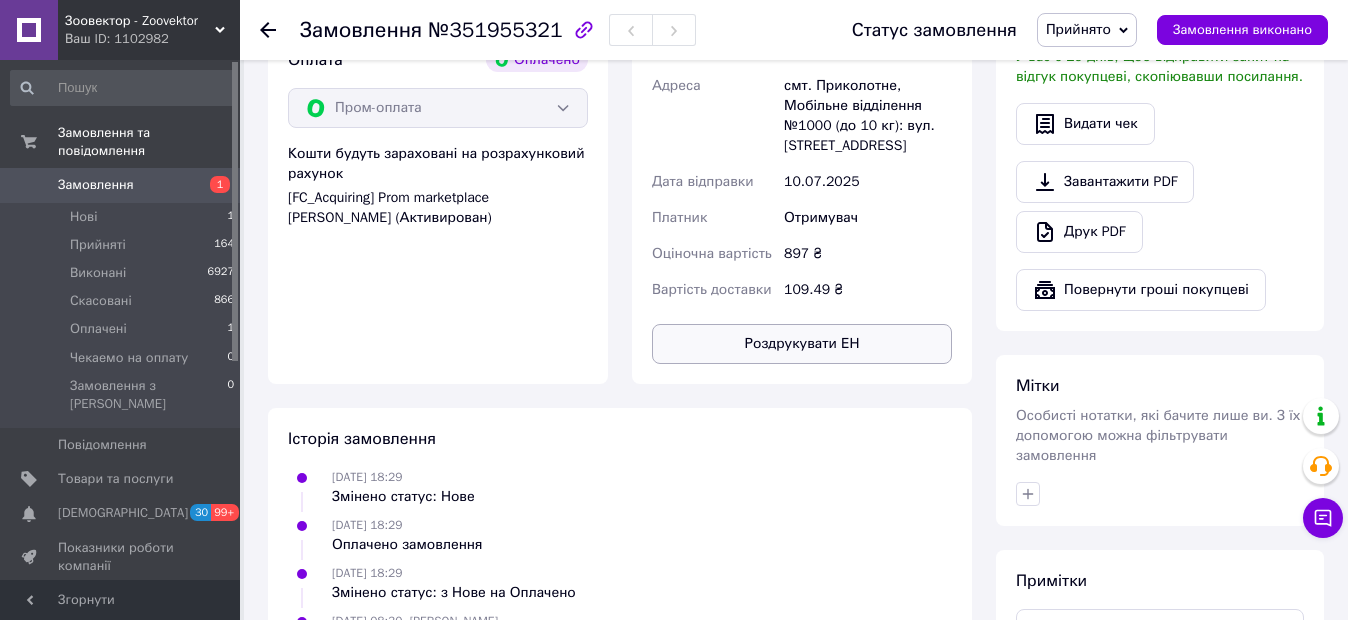 click on "Роздрукувати ЕН" at bounding box center [802, 344] 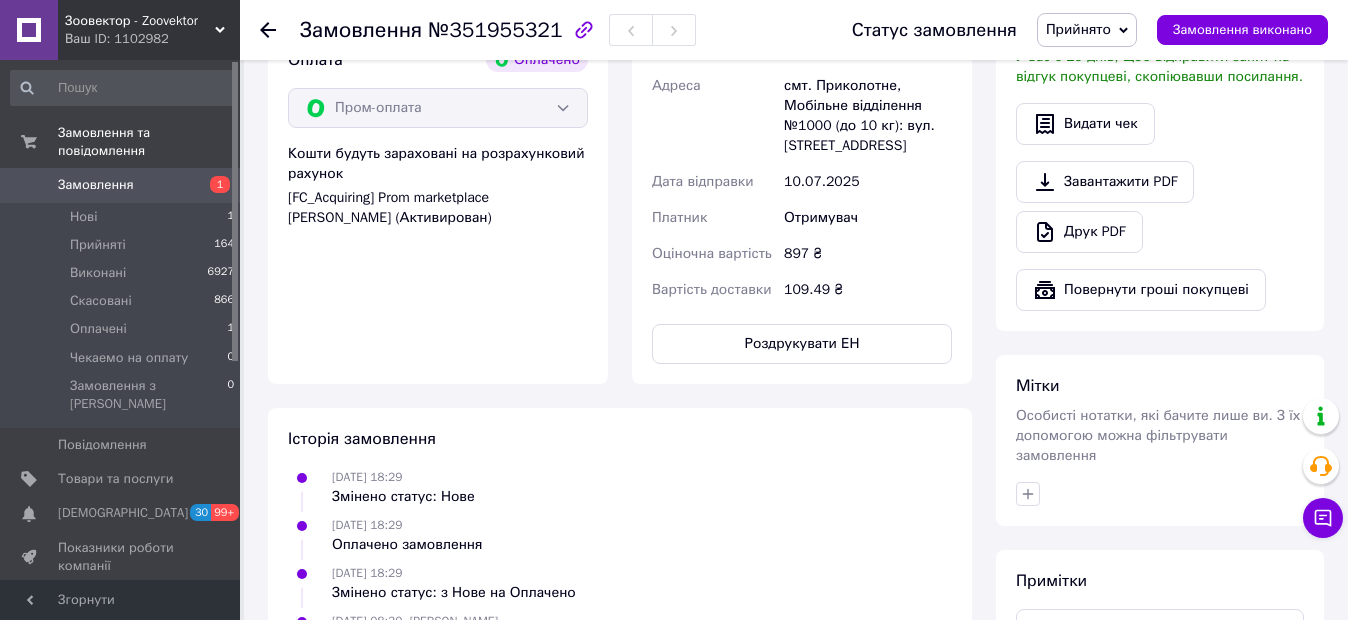 click 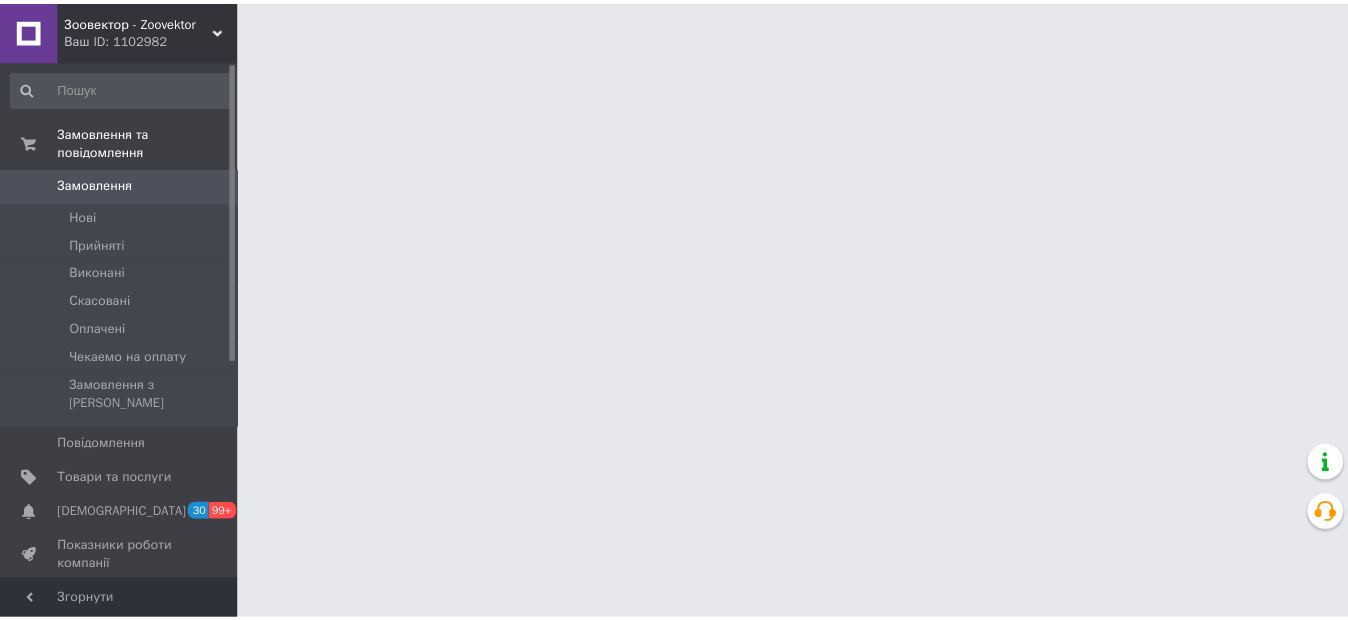scroll, scrollTop: 0, scrollLeft: 0, axis: both 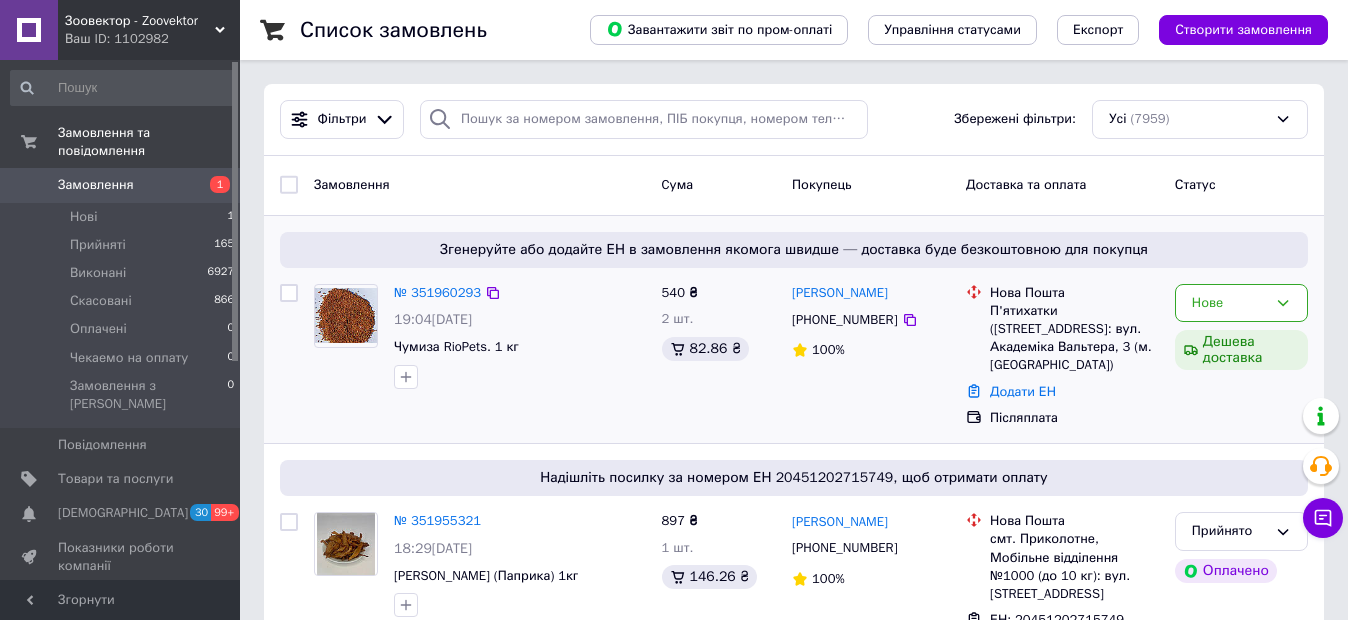 click at bounding box center (346, 315) 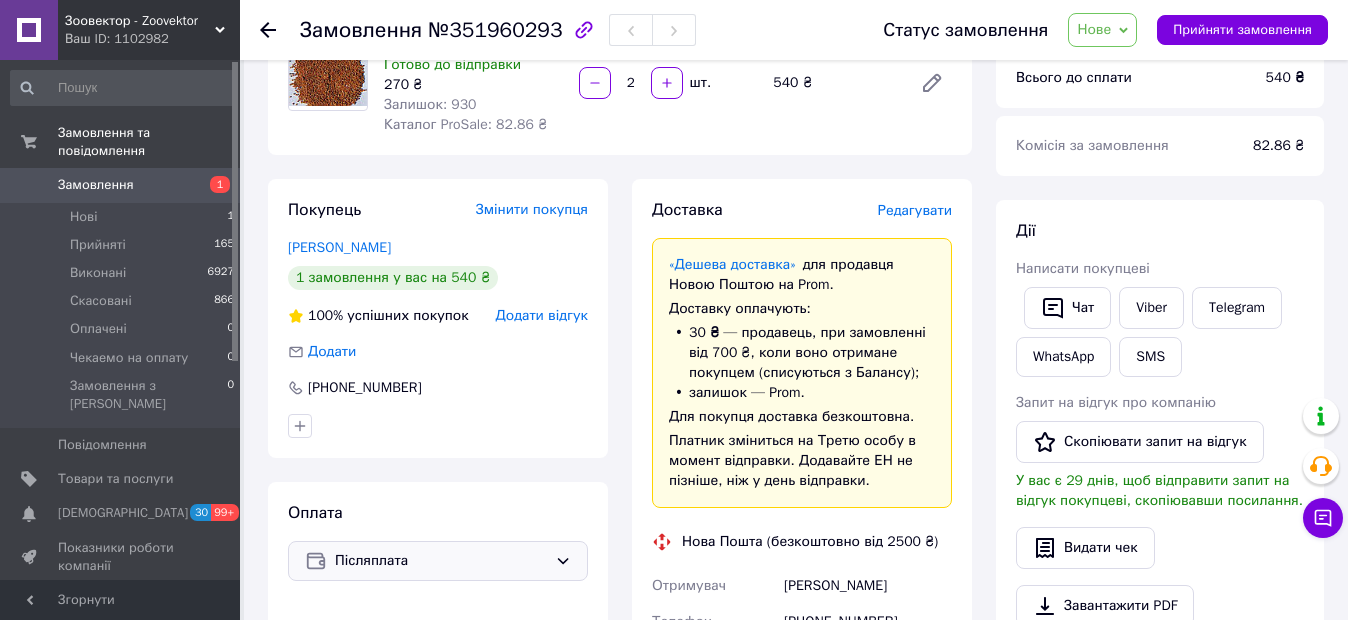 scroll, scrollTop: 300, scrollLeft: 0, axis: vertical 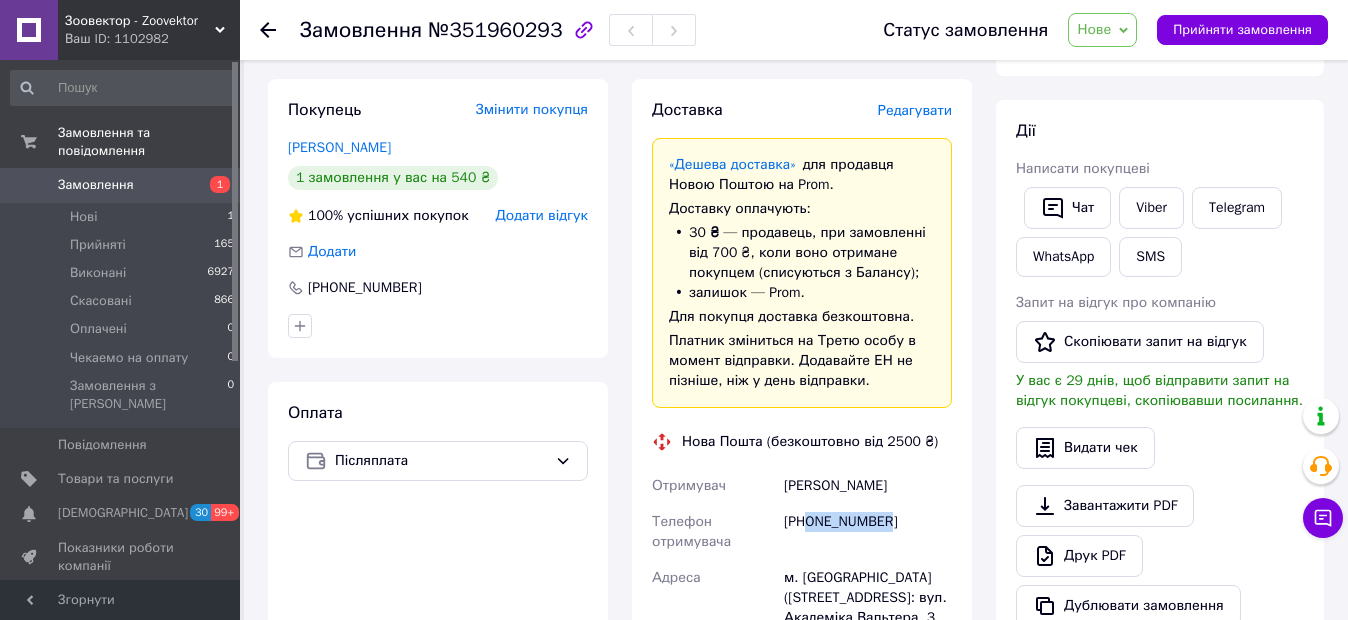 drag, startPoint x: 808, startPoint y: 522, endPoint x: 890, endPoint y: 520, distance: 82.02438 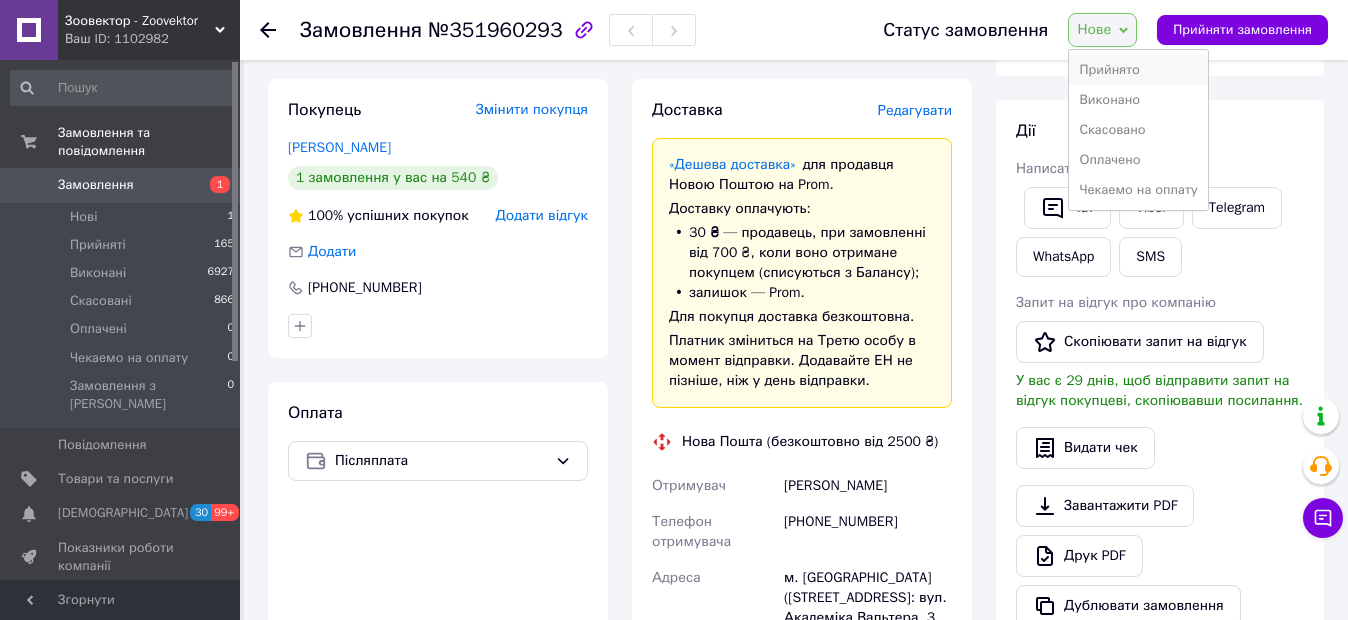 click on "Прийнято" at bounding box center [1138, 70] 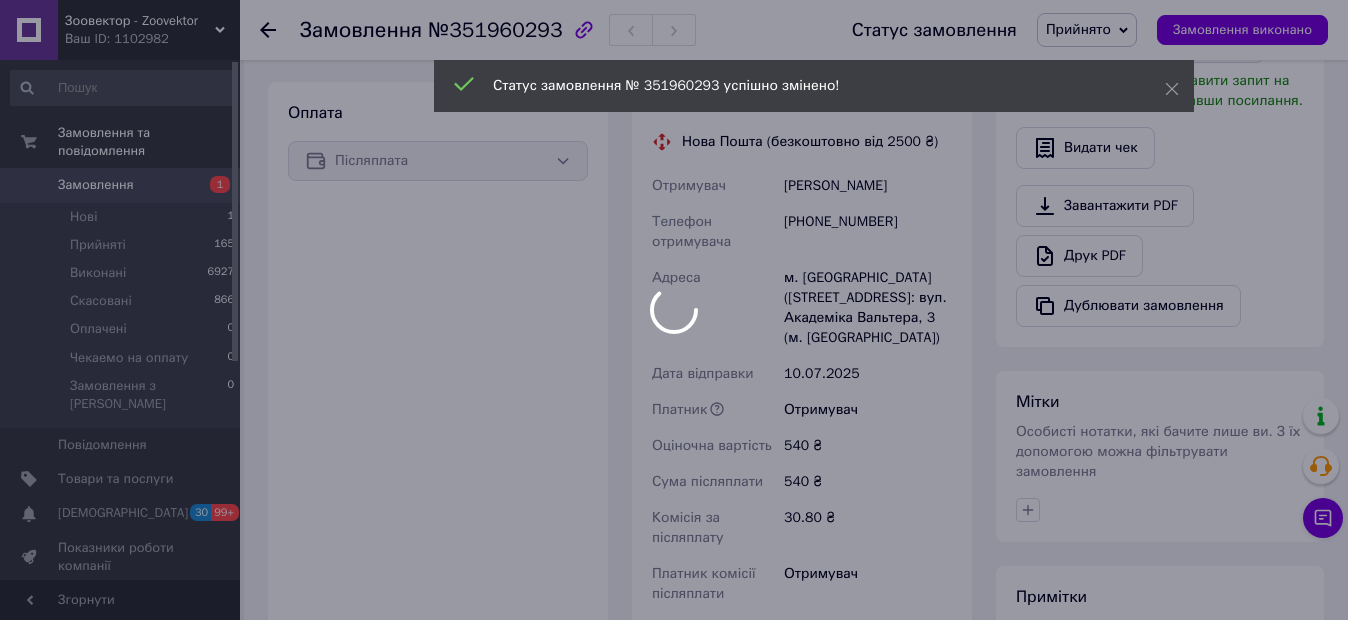 scroll, scrollTop: 700, scrollLeft: 0, axis: vertical 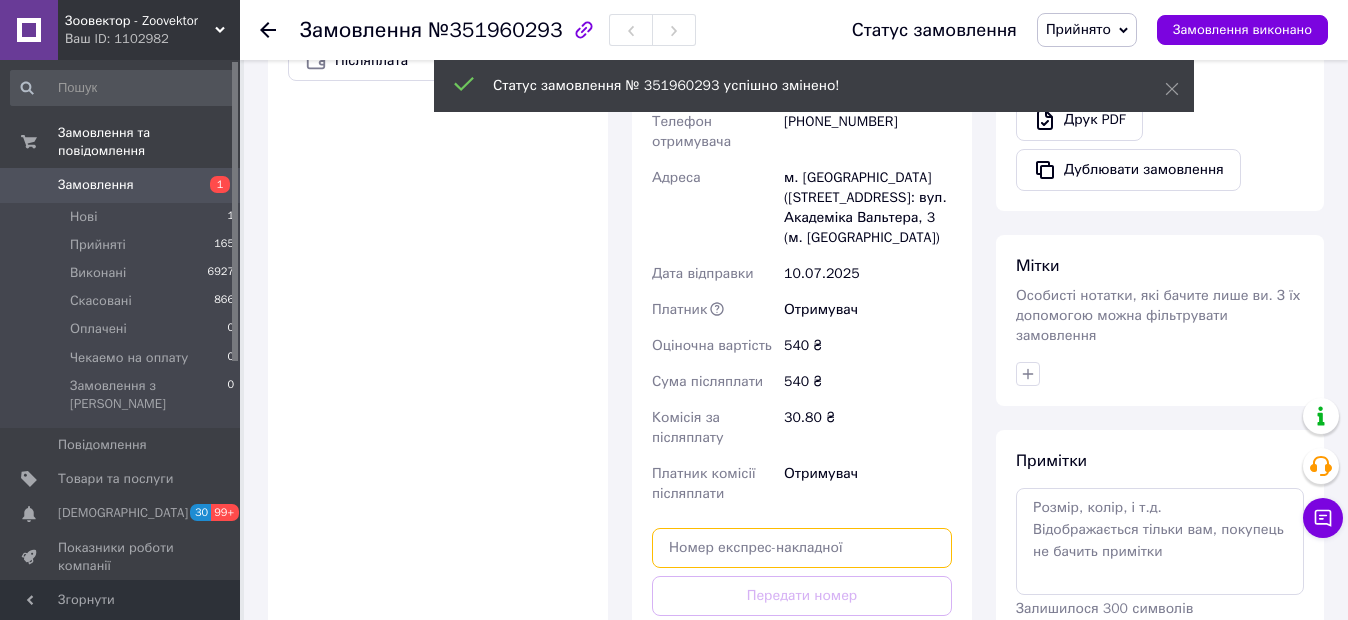 click at bounding box center (802, 548) 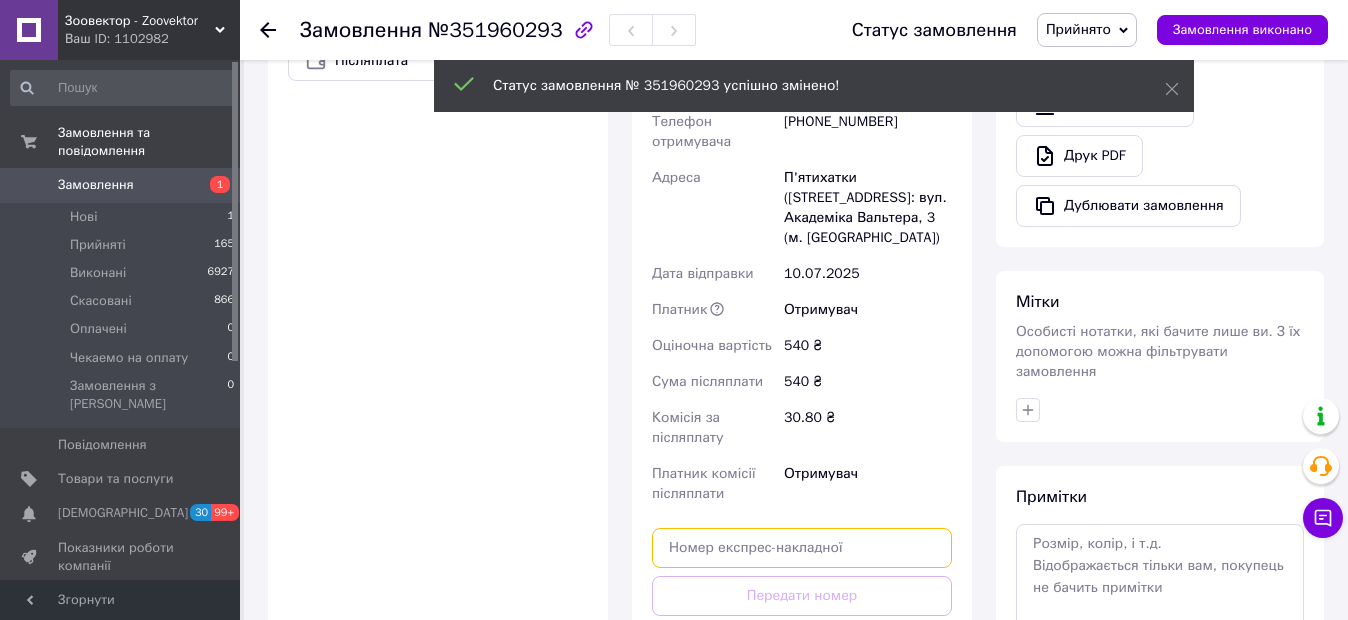 paste on "20451202716803" 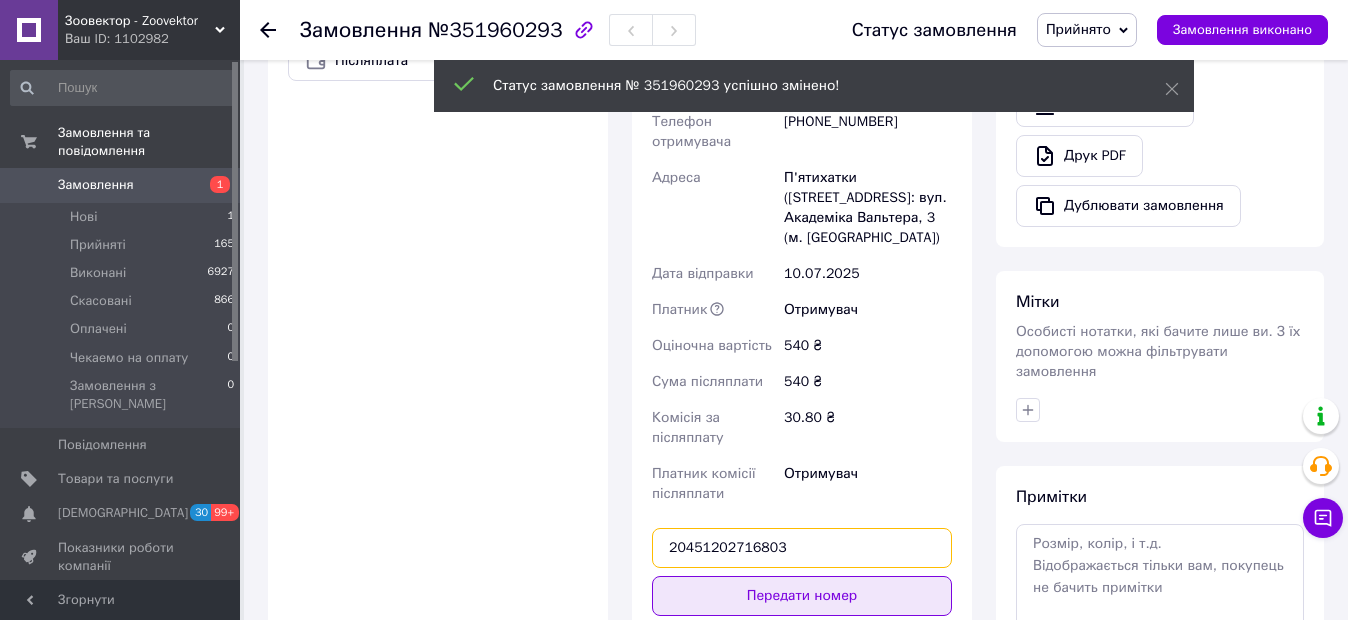 type on "20451202716803" 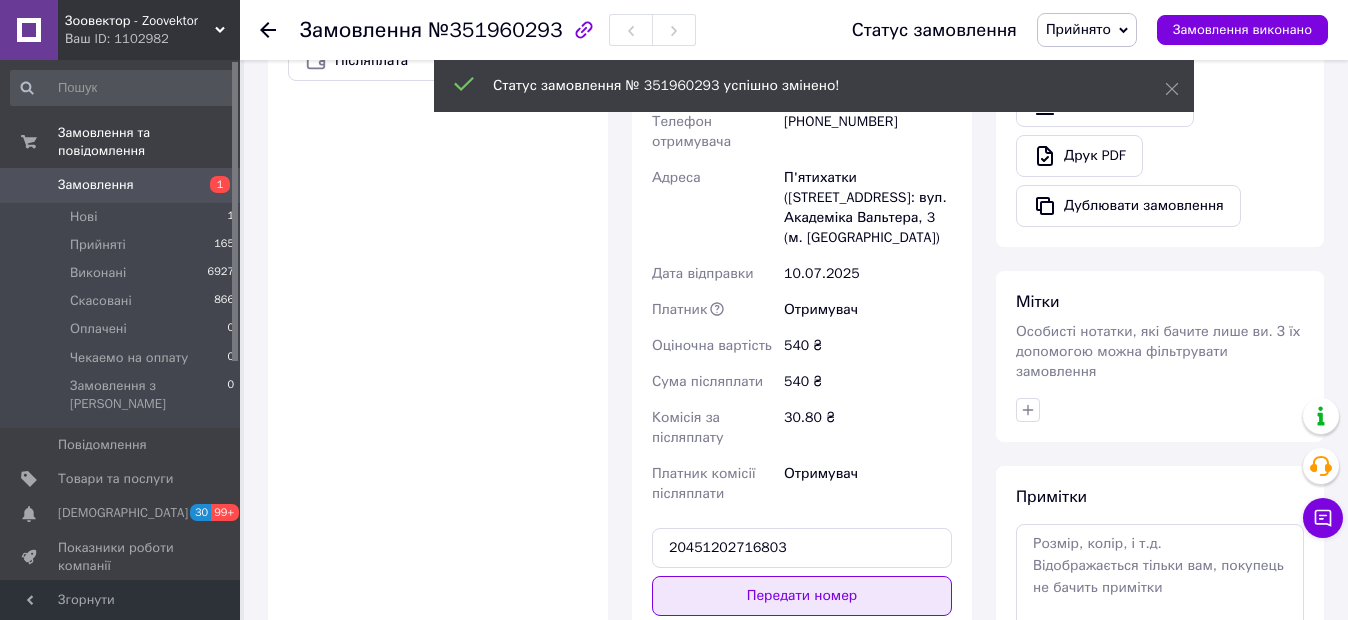 click on "Передати номер" at bounding box center (802, 596) 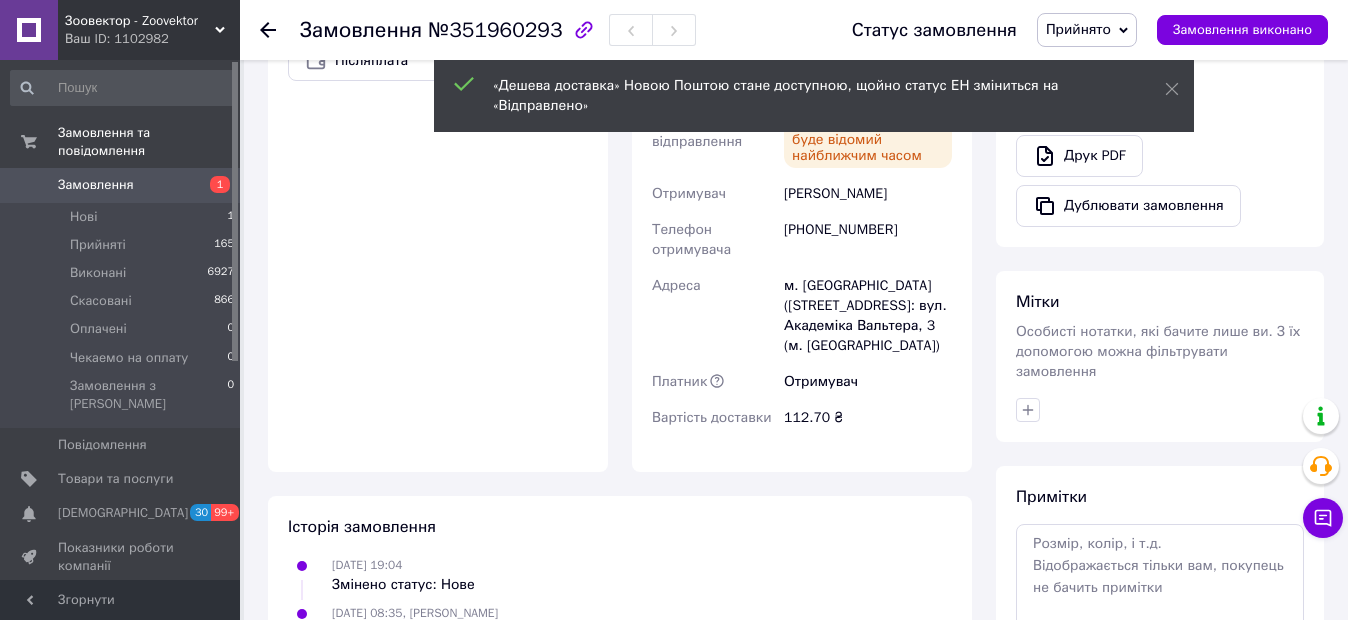 click 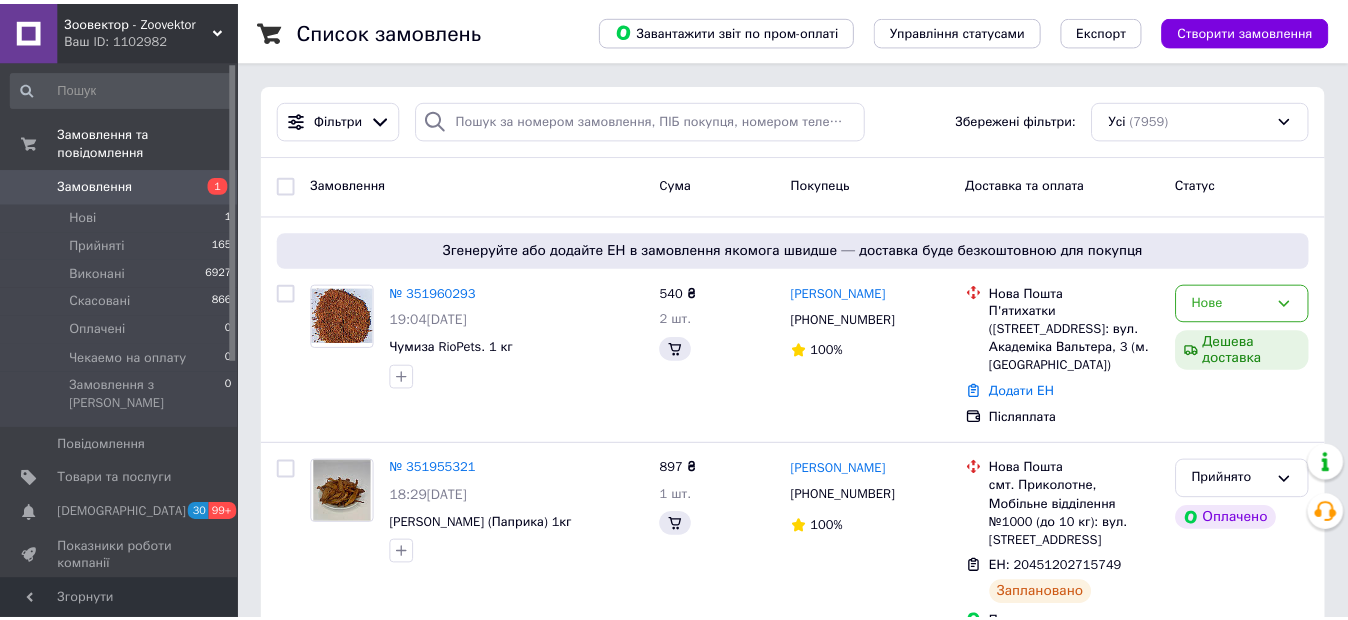 scroll, scrollTop: 0, scrollLeft: 0, axis: both 